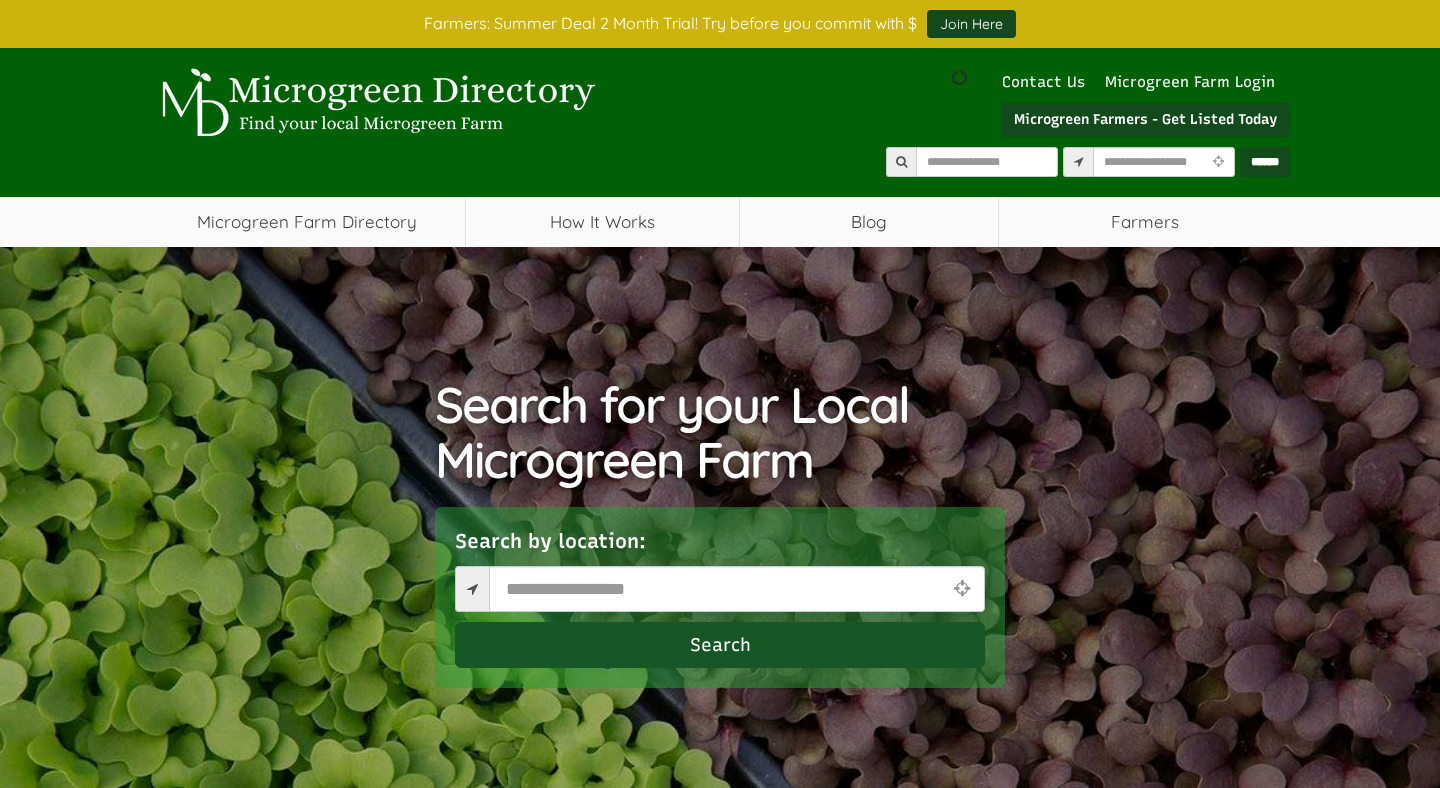 scroll, scrollTop: 0, scrollLeft: 0, axis: both 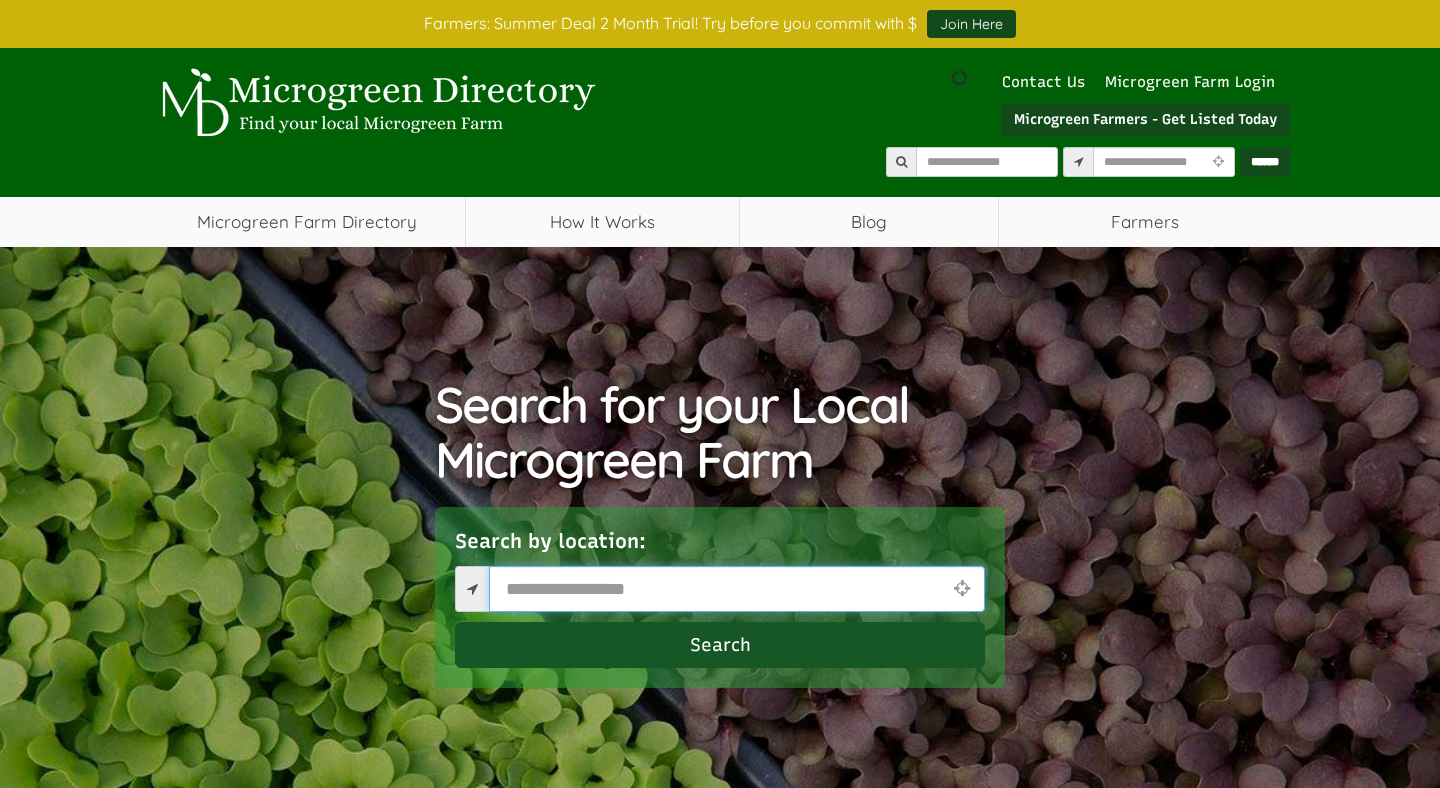 click at bounding box center (737, 589) 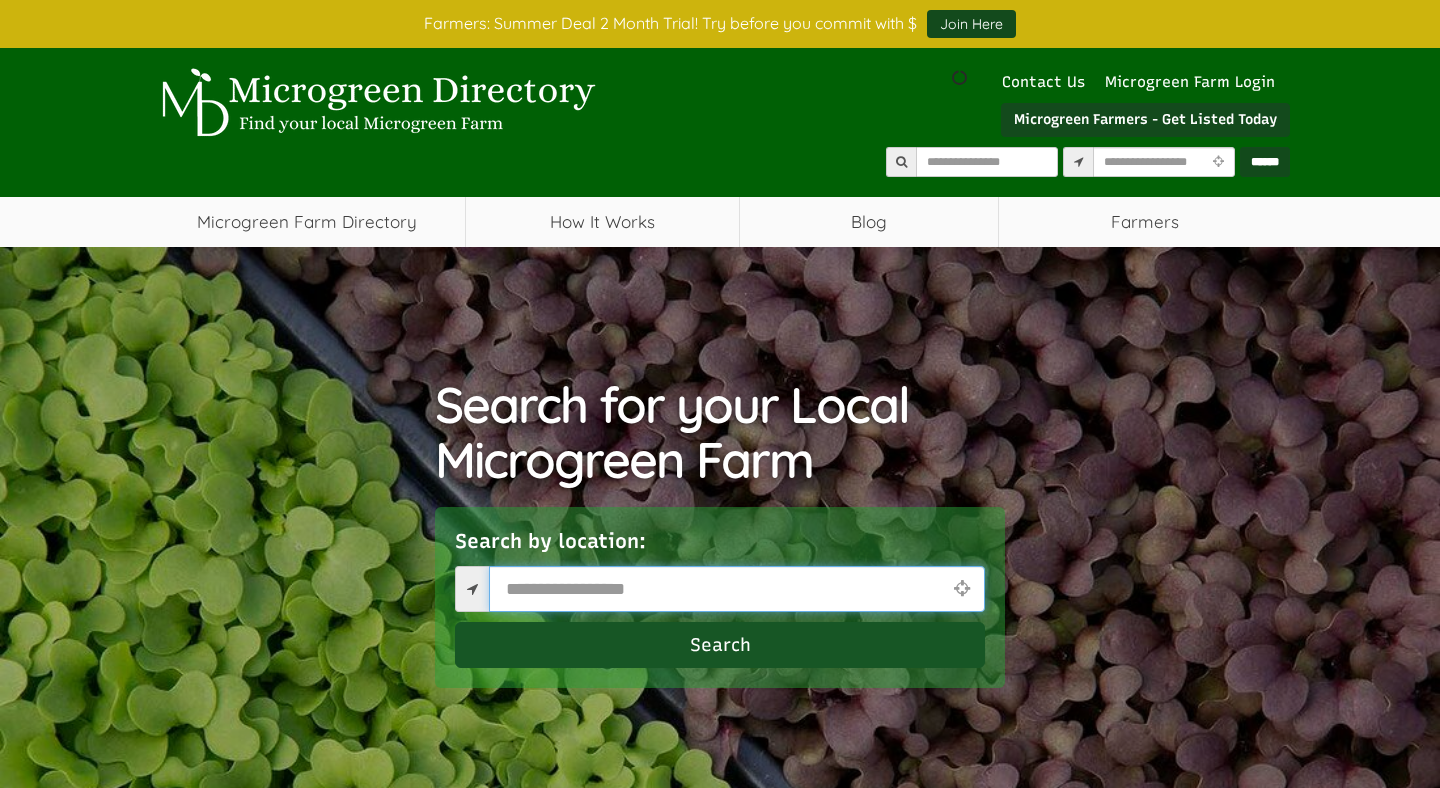 type on "*" 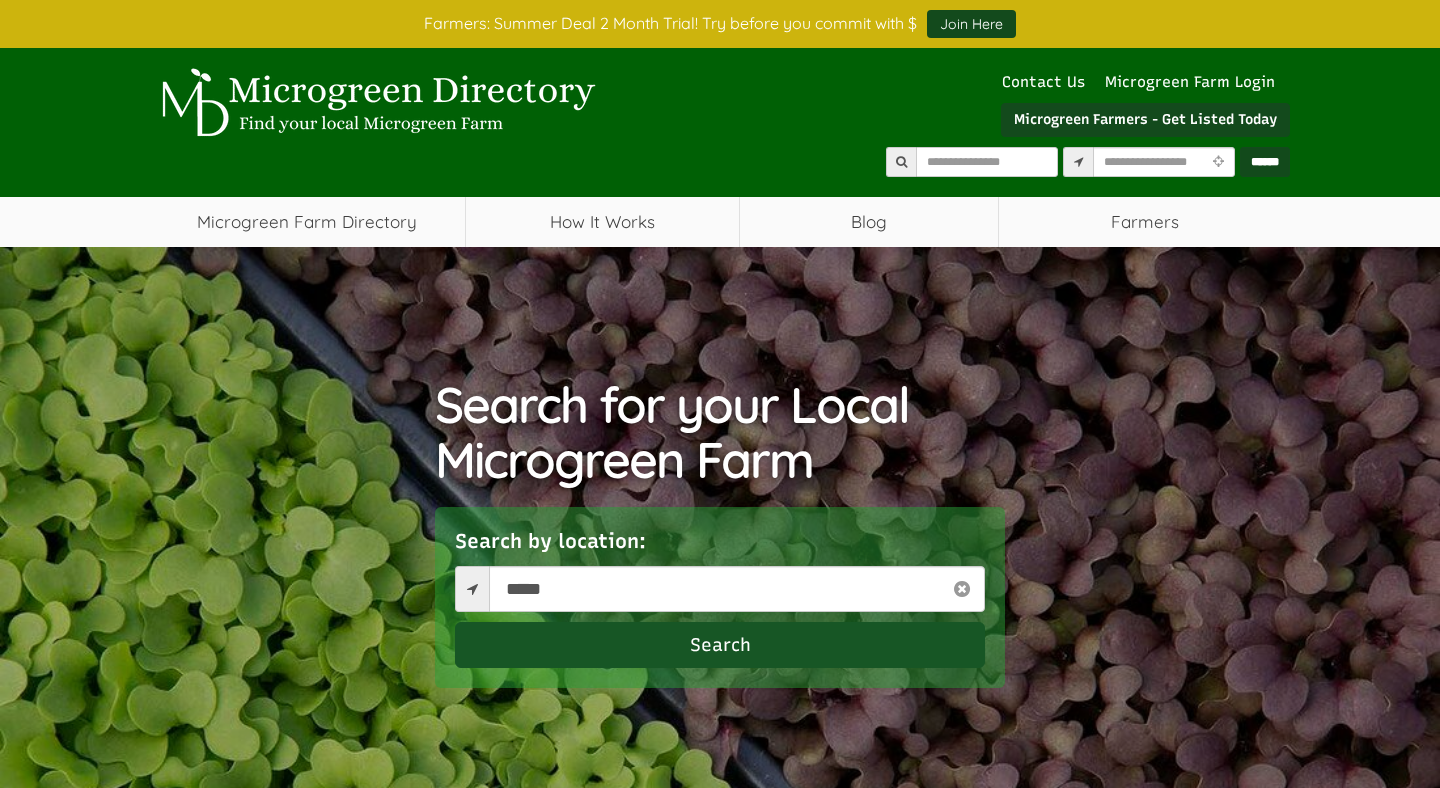 type on "**********" 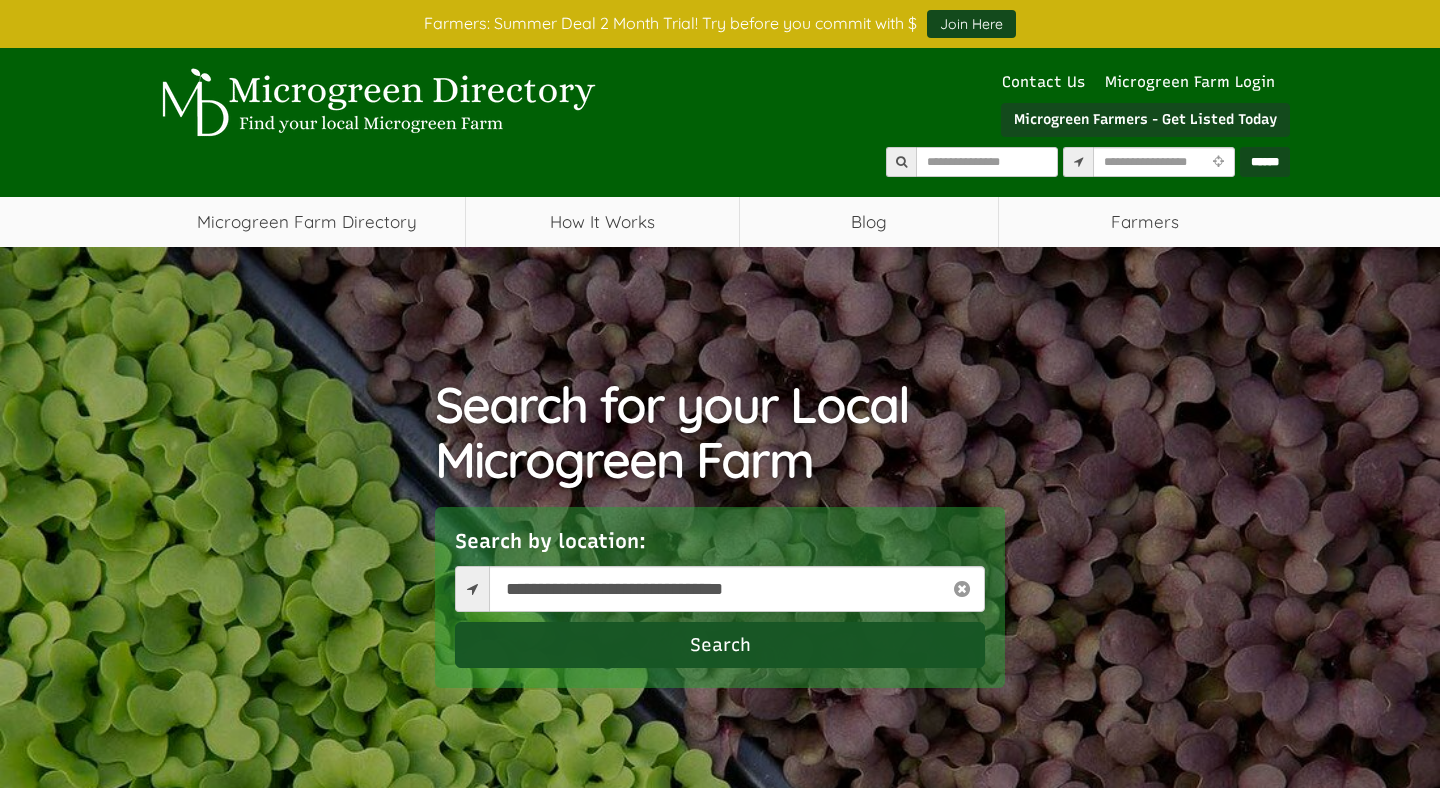 click on "Search" at bounding box center [720, 645] 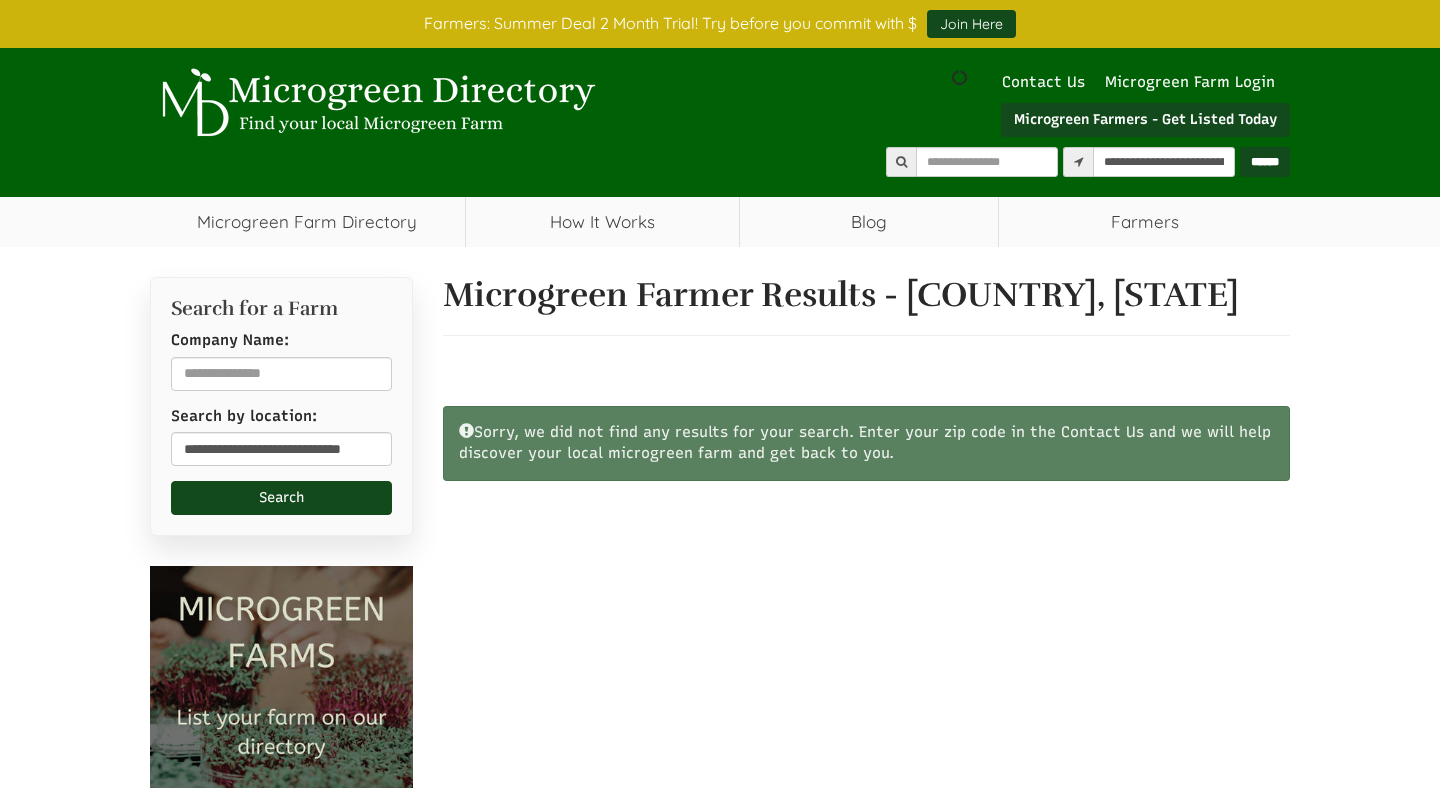 scroll, scrollTop: 0, scrollLeft: 0, axis: both 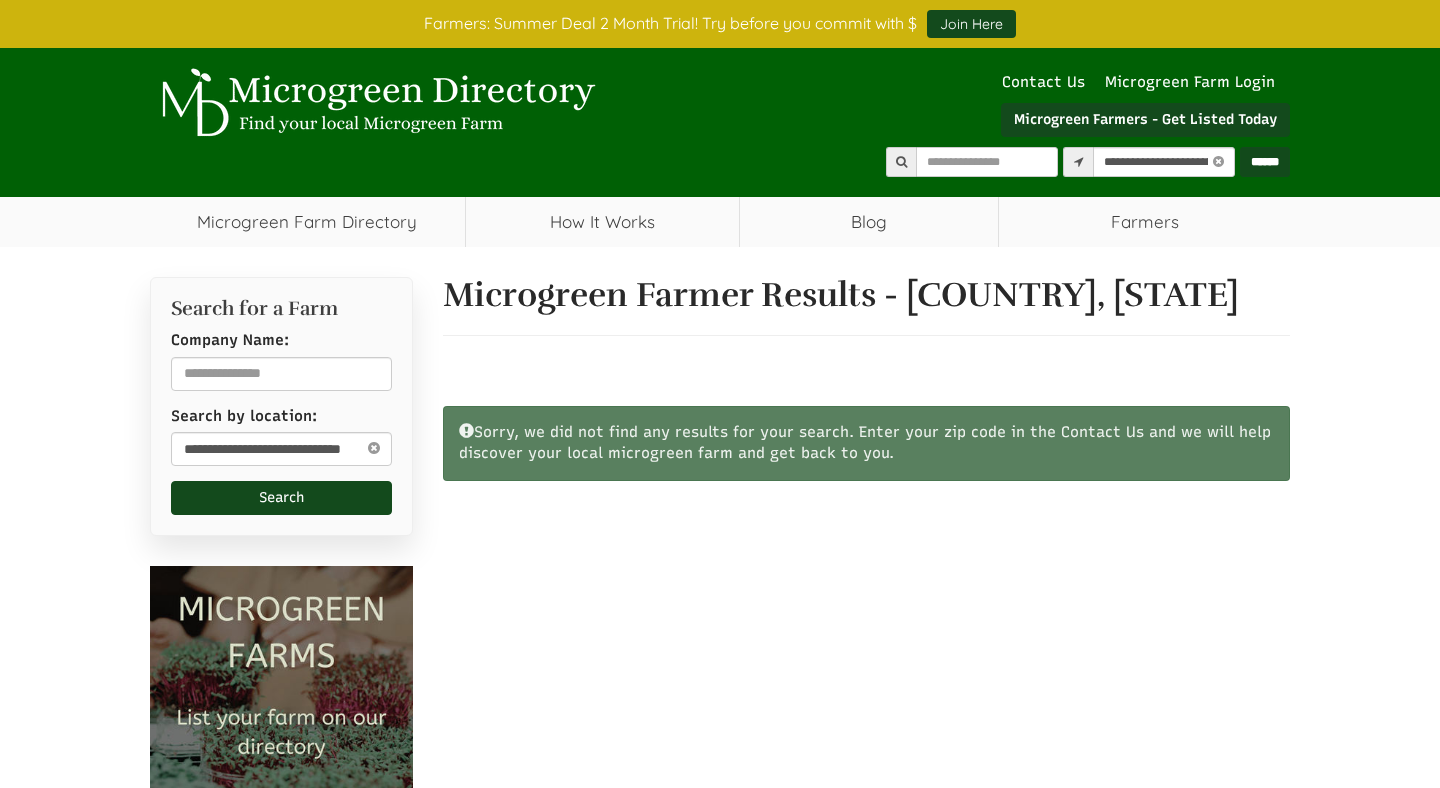 select 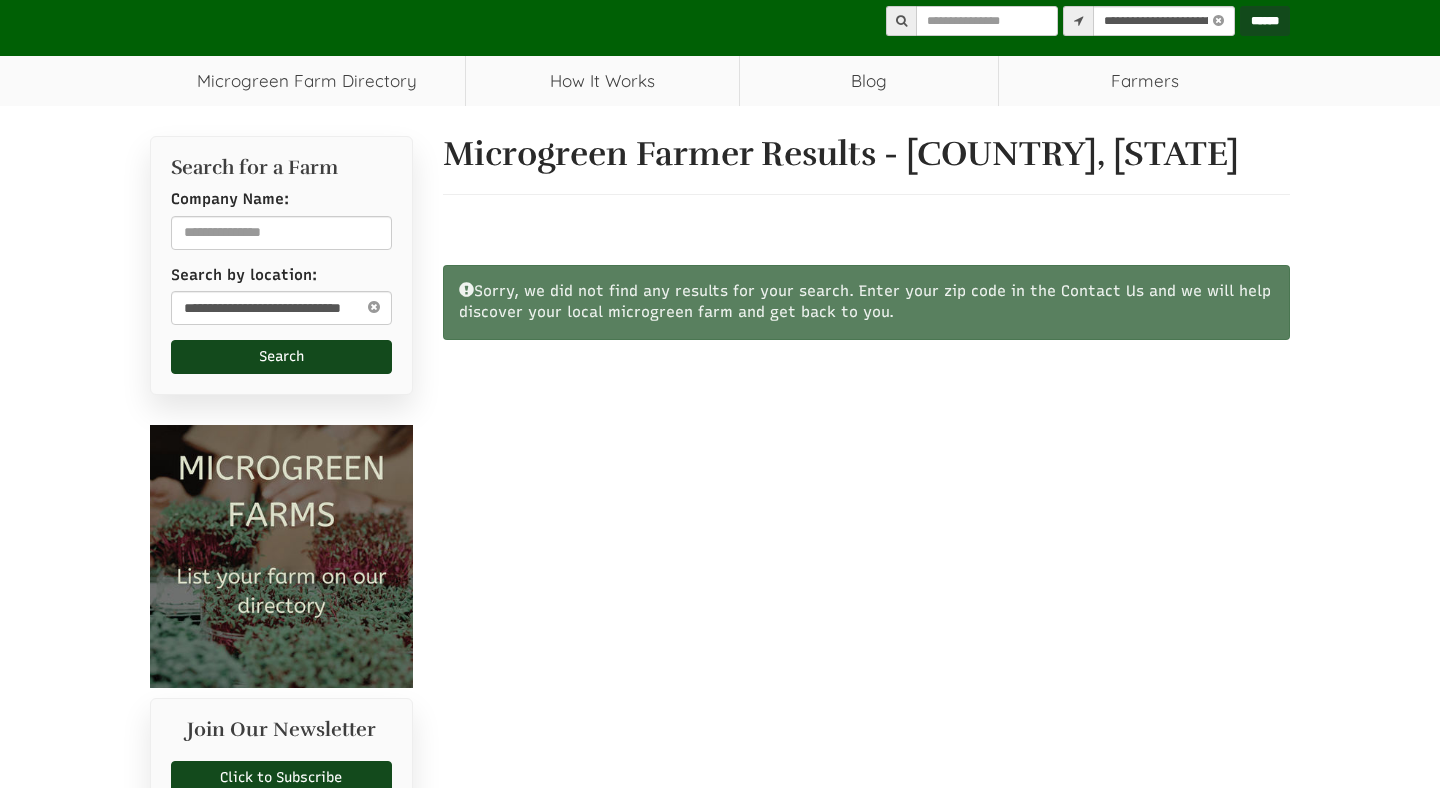 scroll, scrollTop: 33, scrollLeft: 0, axis: vertical 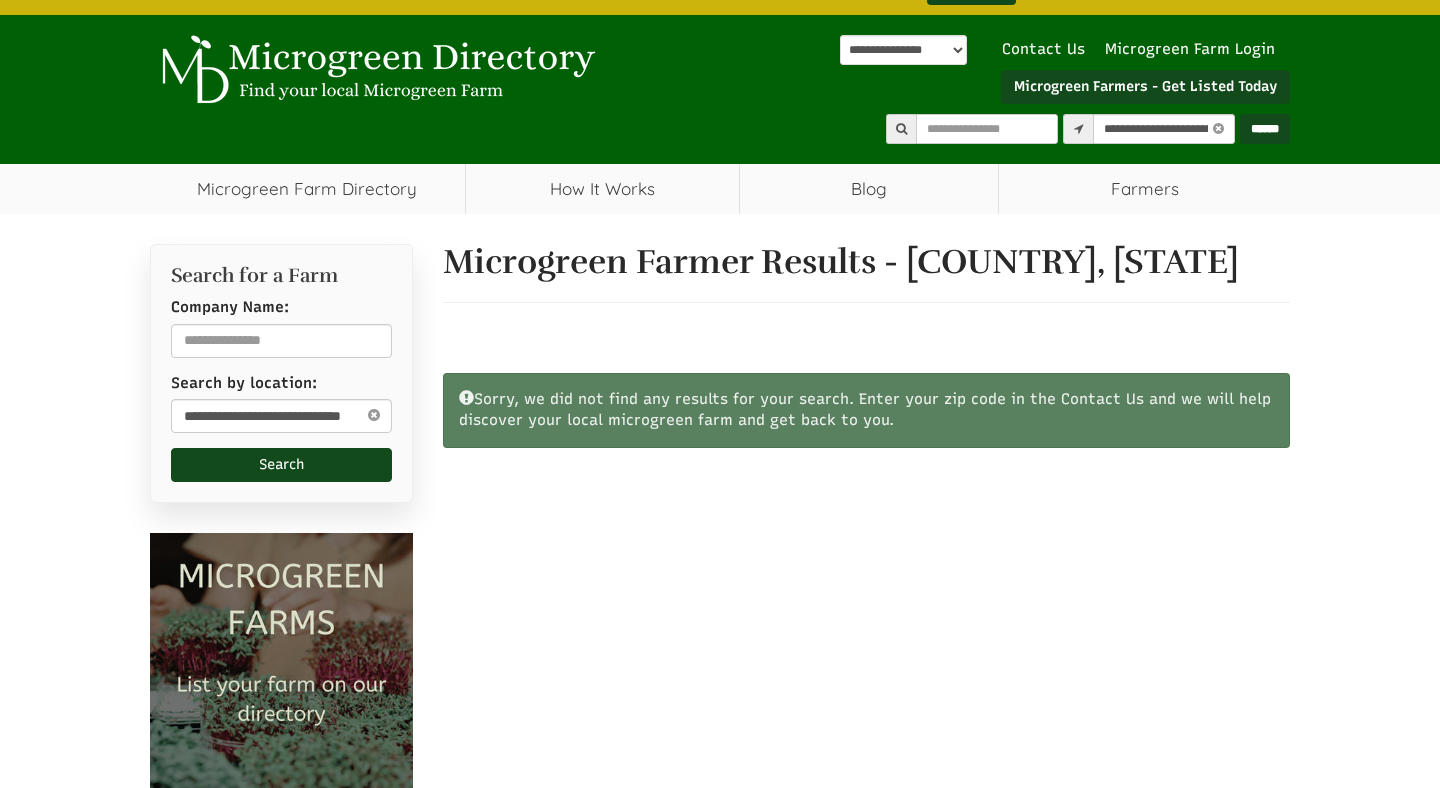click at bounding box center [373, 415] 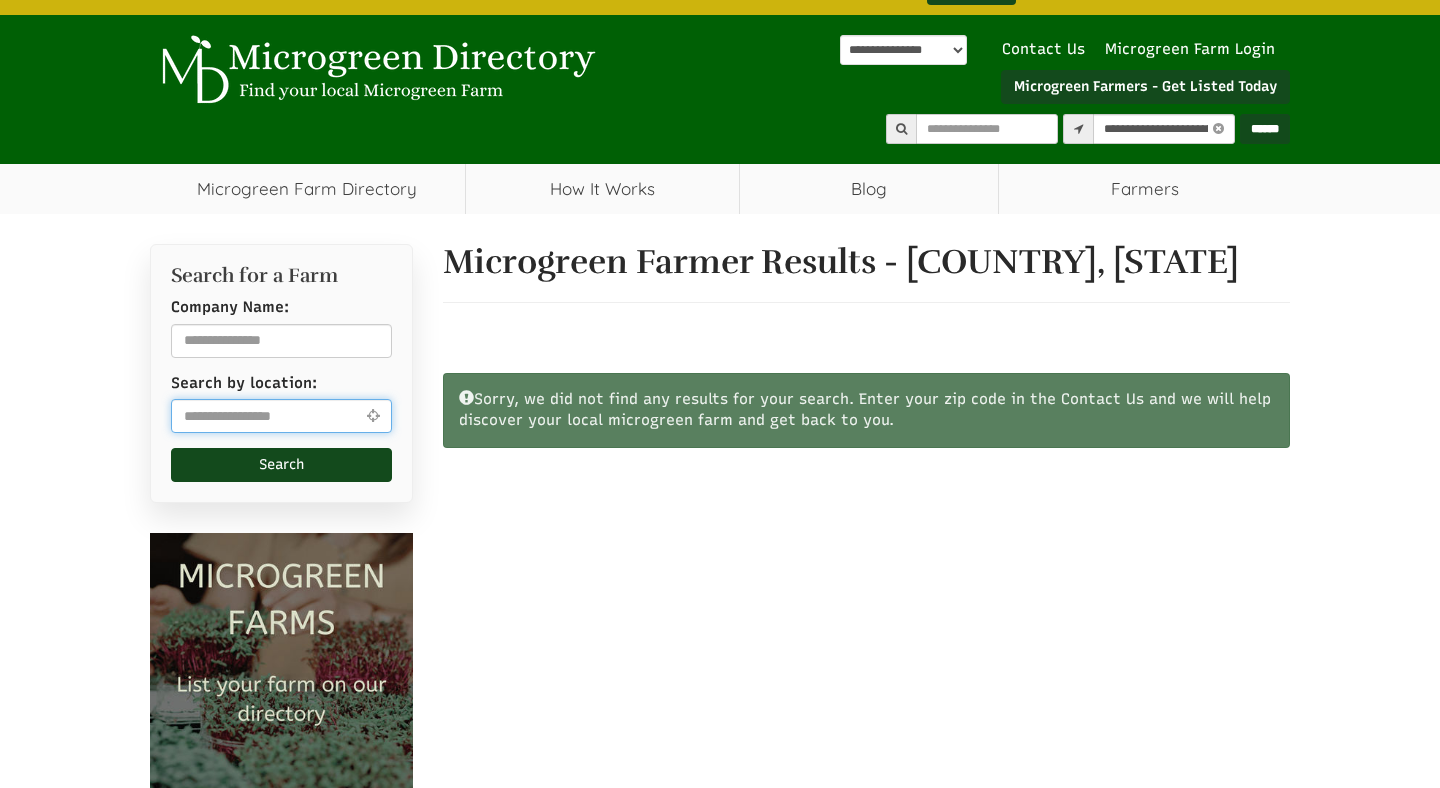 click at bounding box center (281, 416) 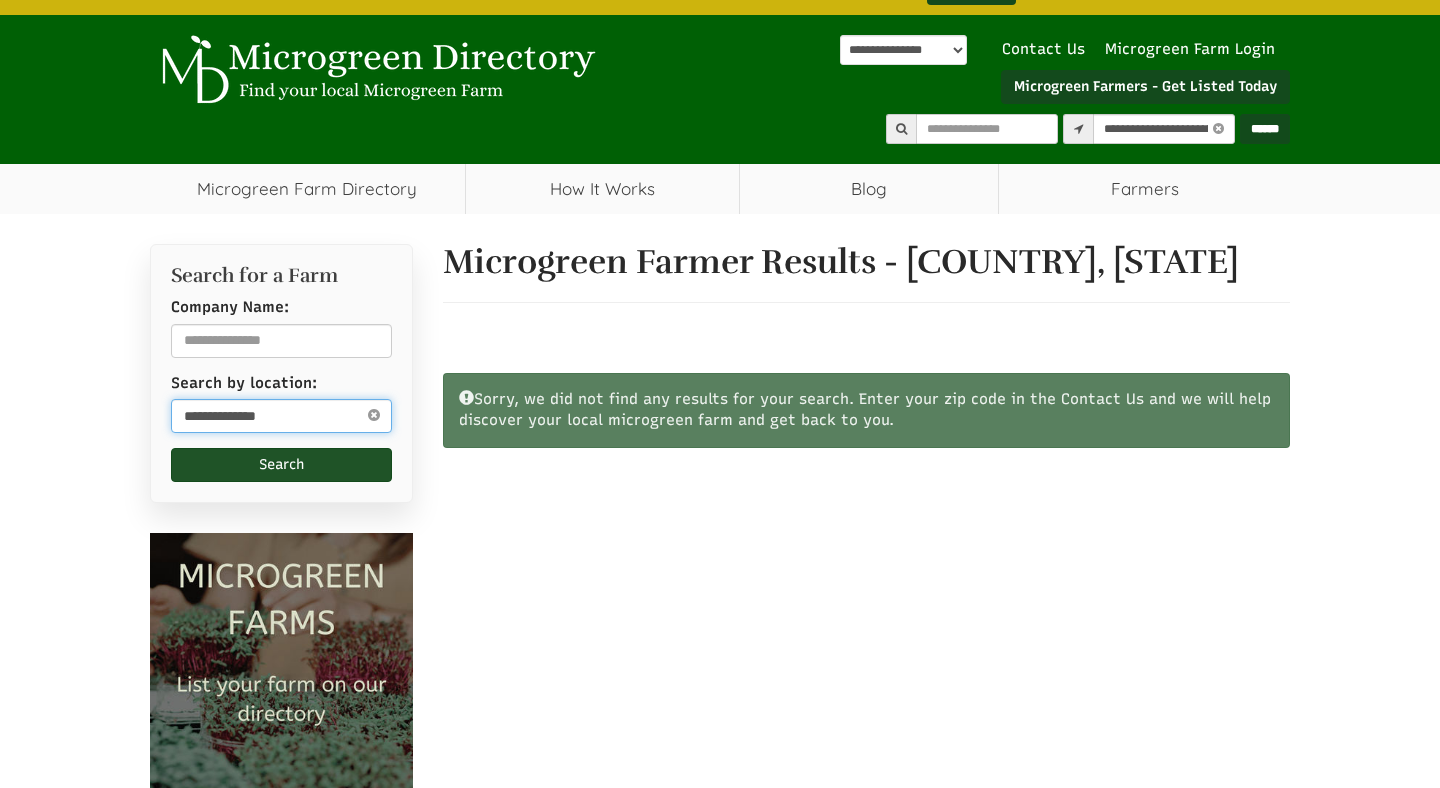 type on "**********" 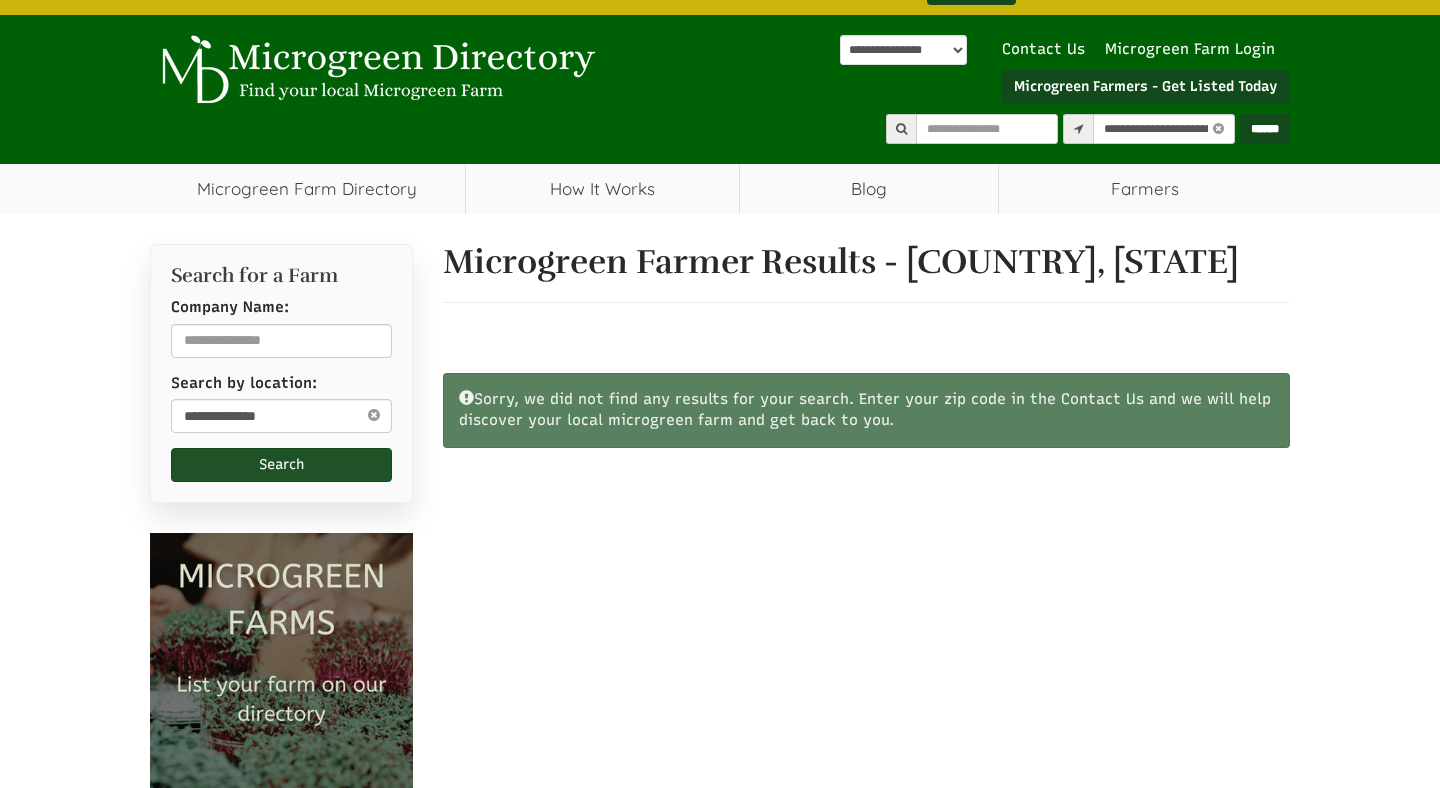 click on "Search" at bounding box center [281, 465] 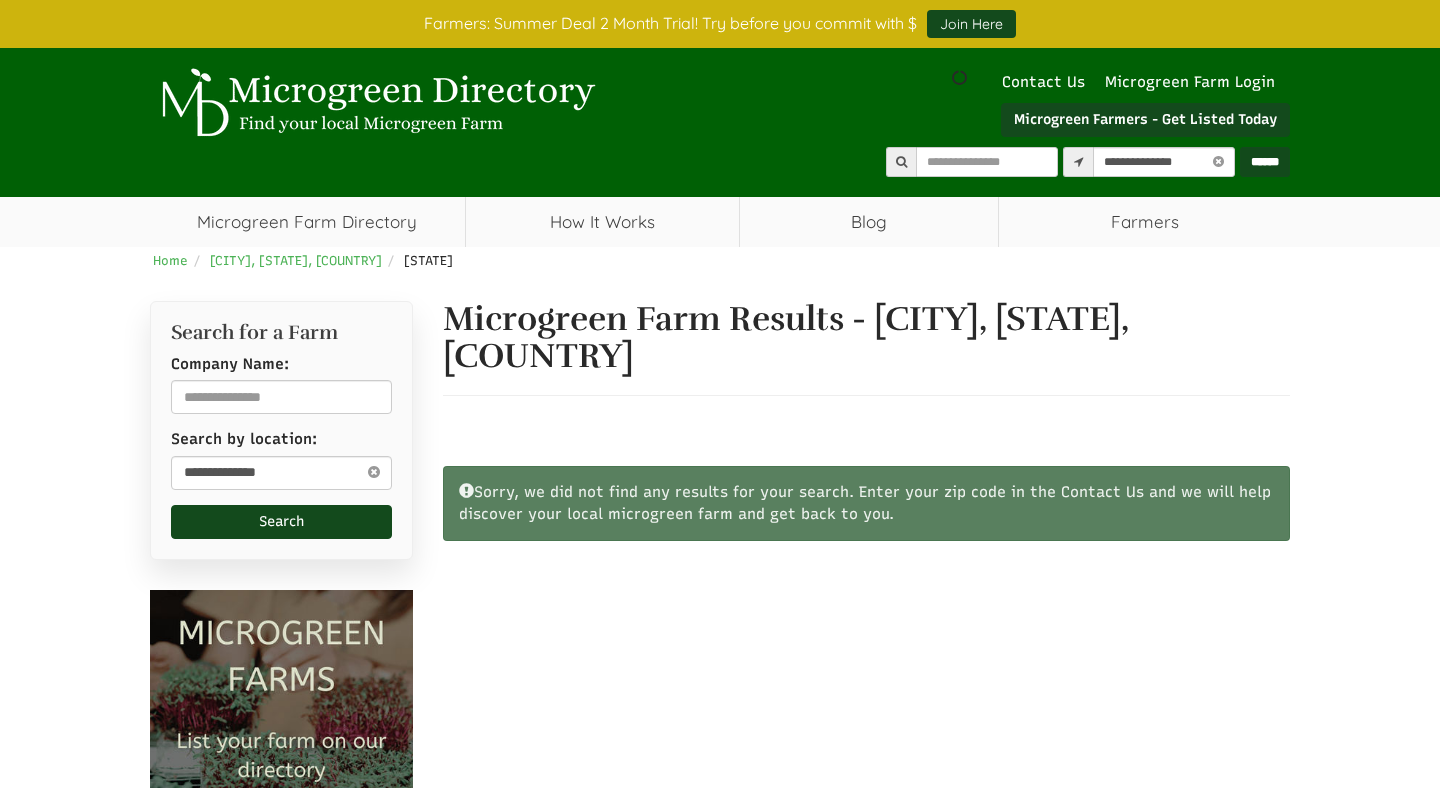 scroll, scrollTop: 0, scrollLeft: 0, axis: both 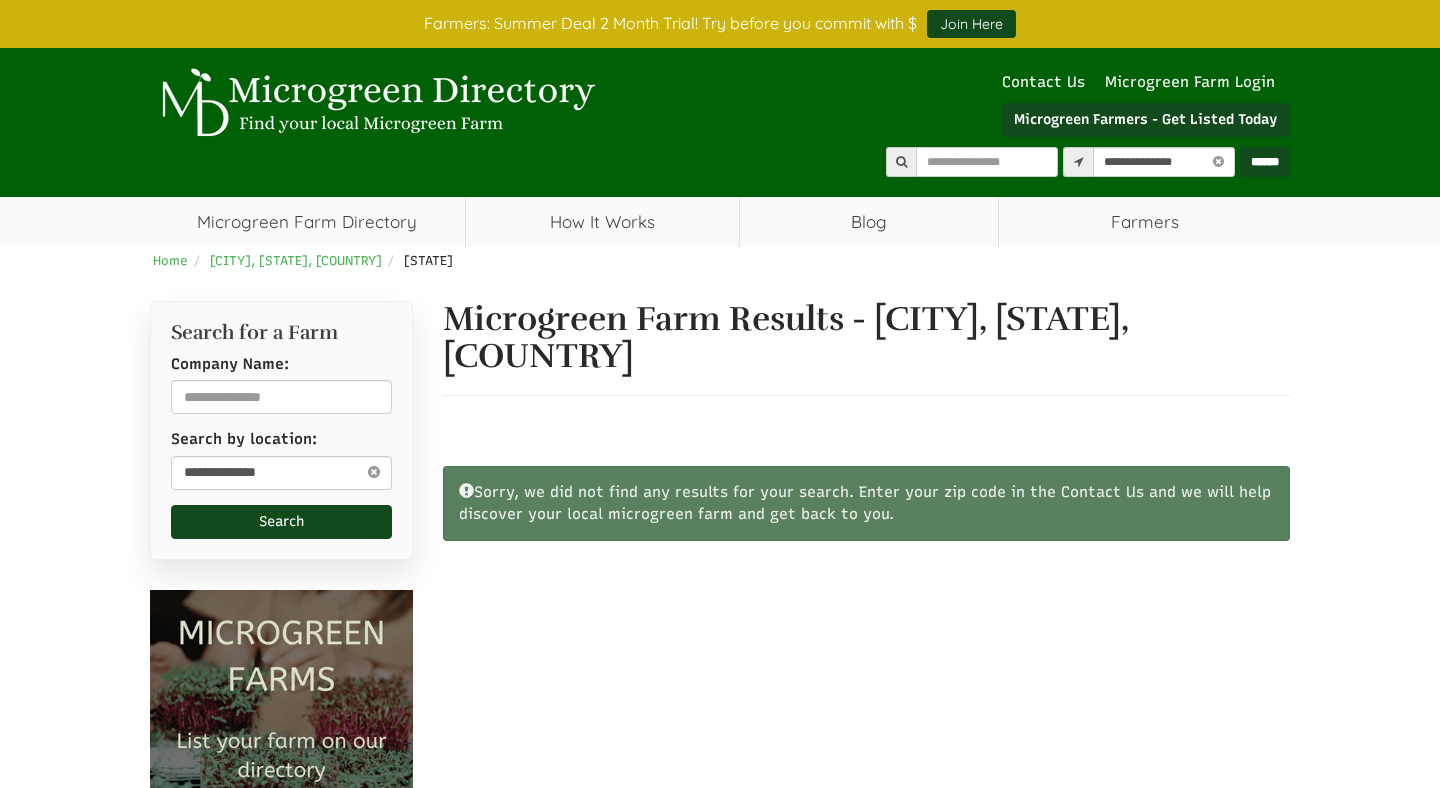 select 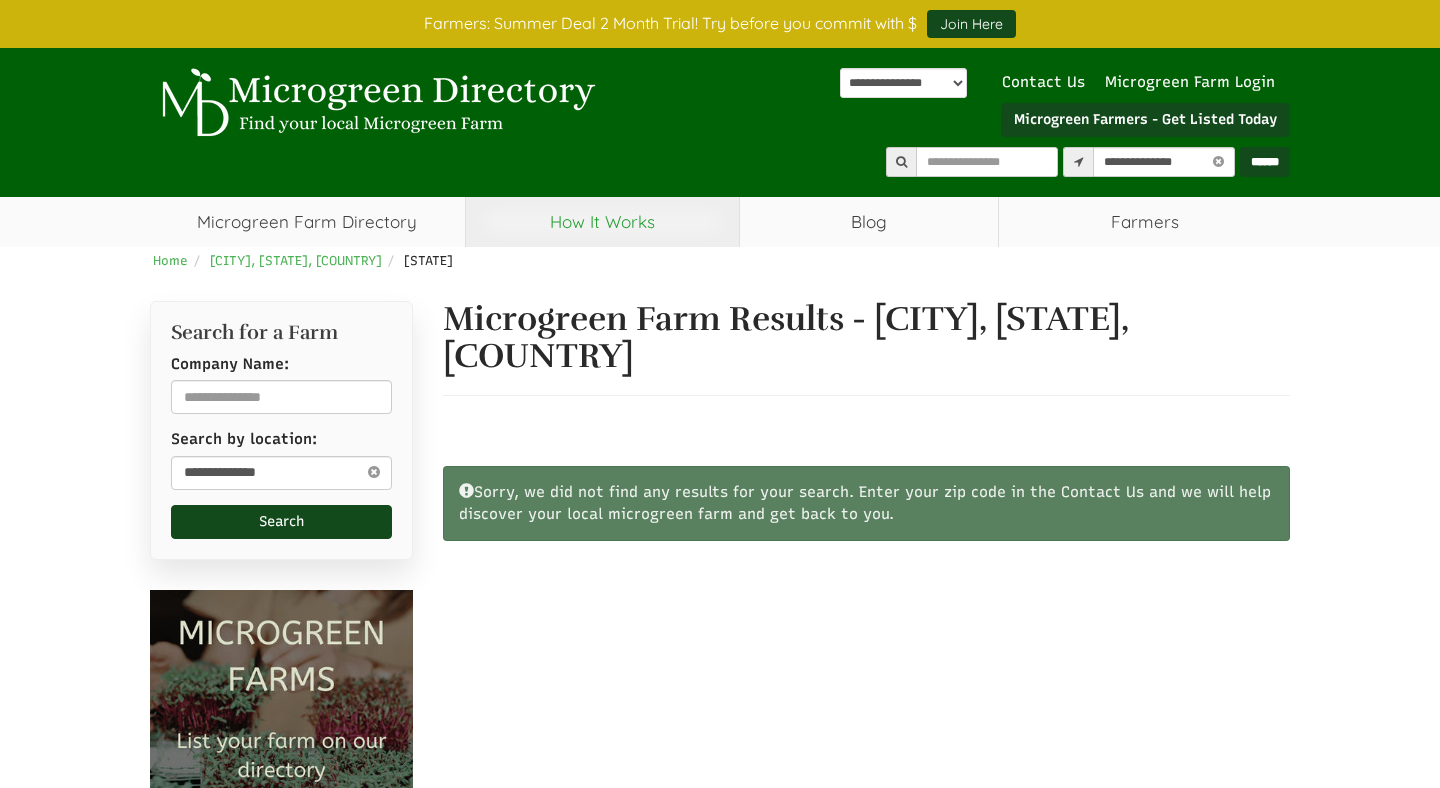 click on "How It Works" at bounding box center [602, 222] 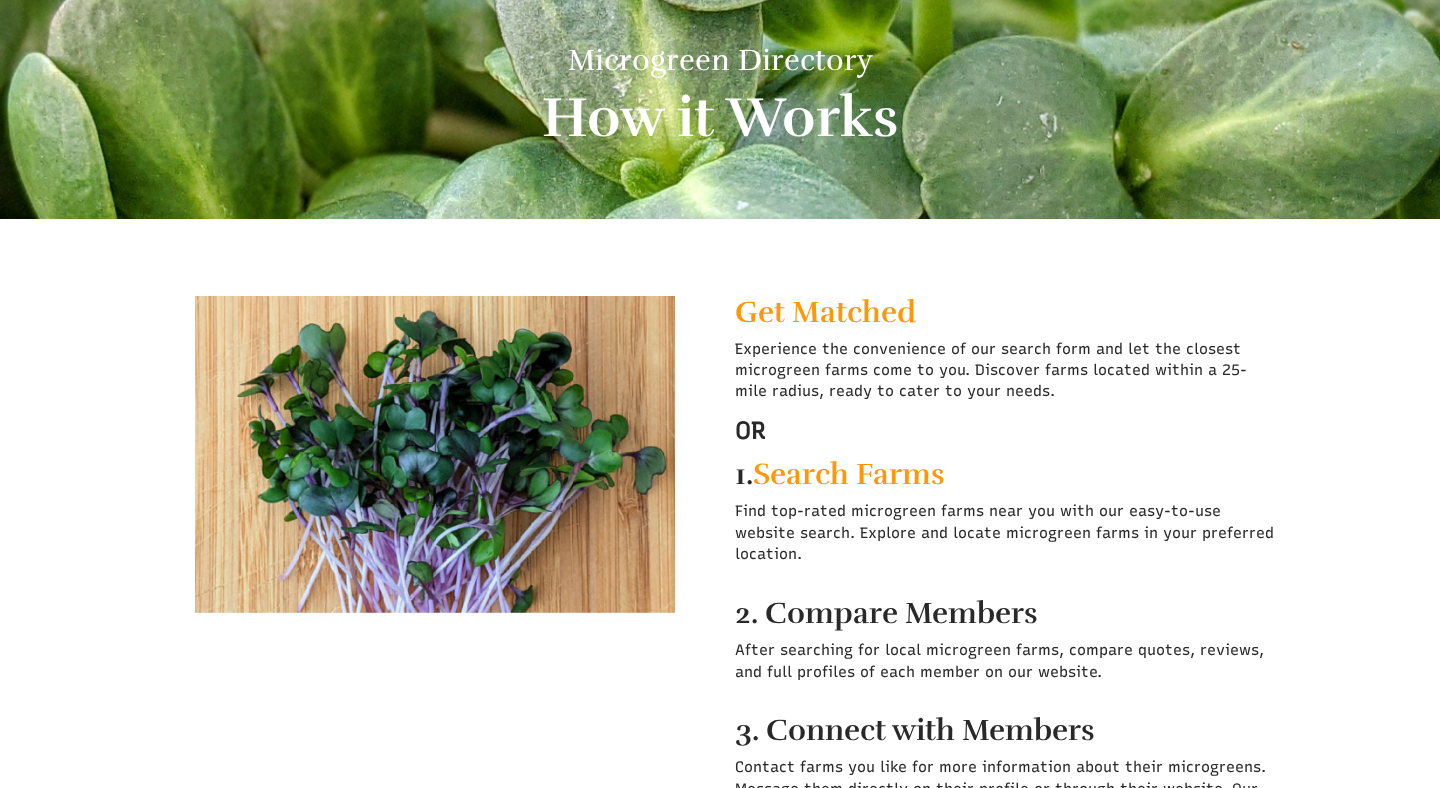 select 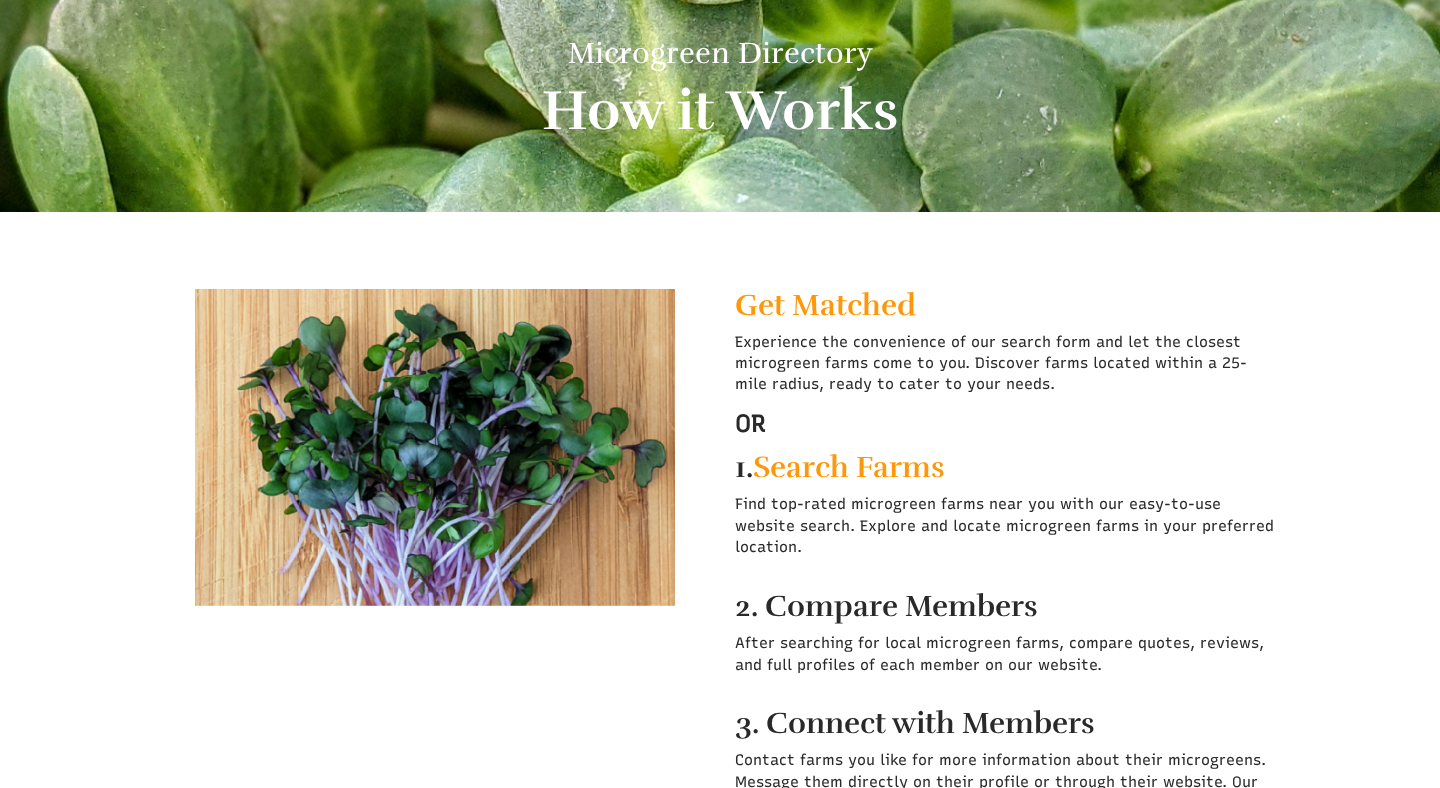 scroll, scrollTop: 0, scrollLeft: 0, axis: both 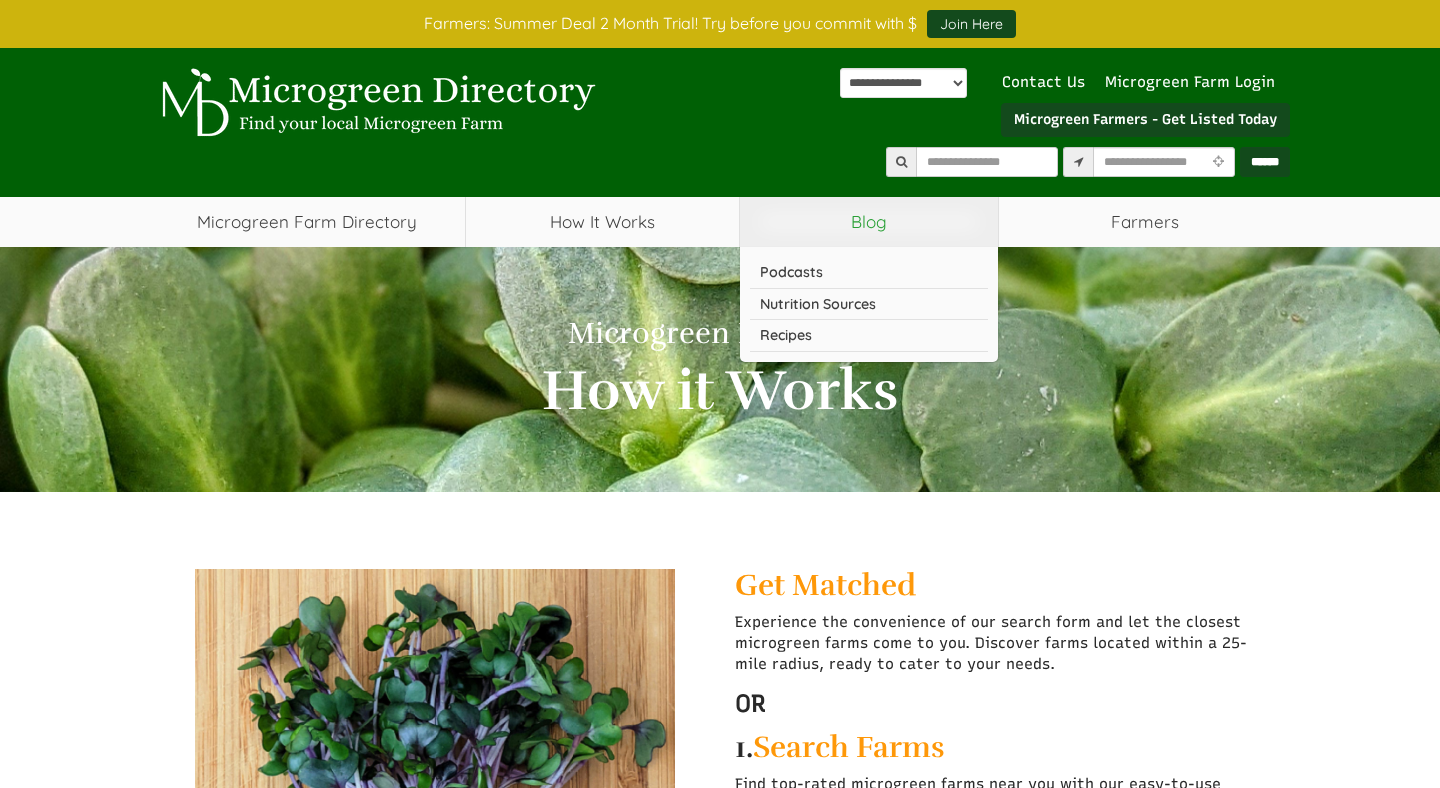 click on "Blog" at bounding box center [869, 222] 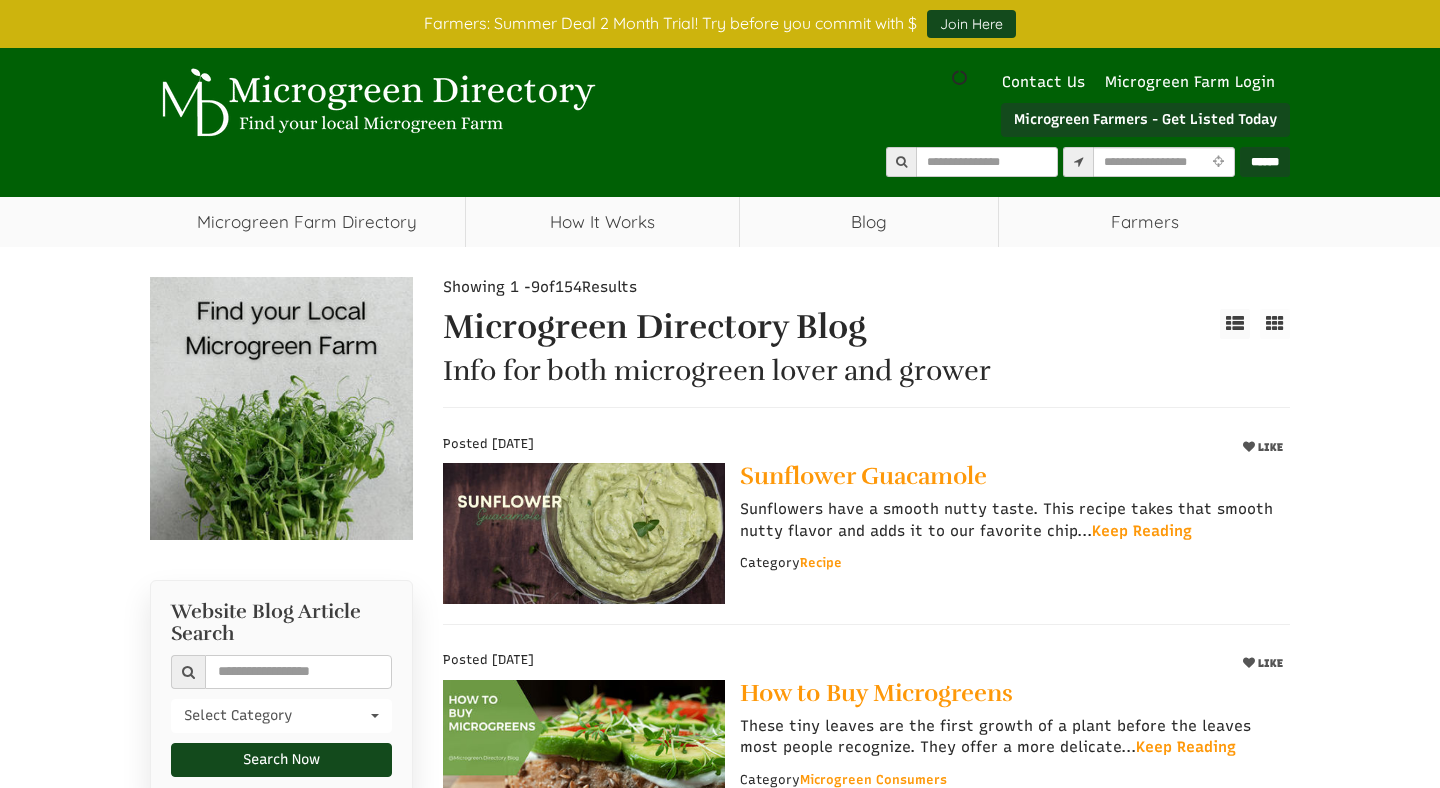 scroll, scrollTop: 0, scrollLeft: 0, axis: both 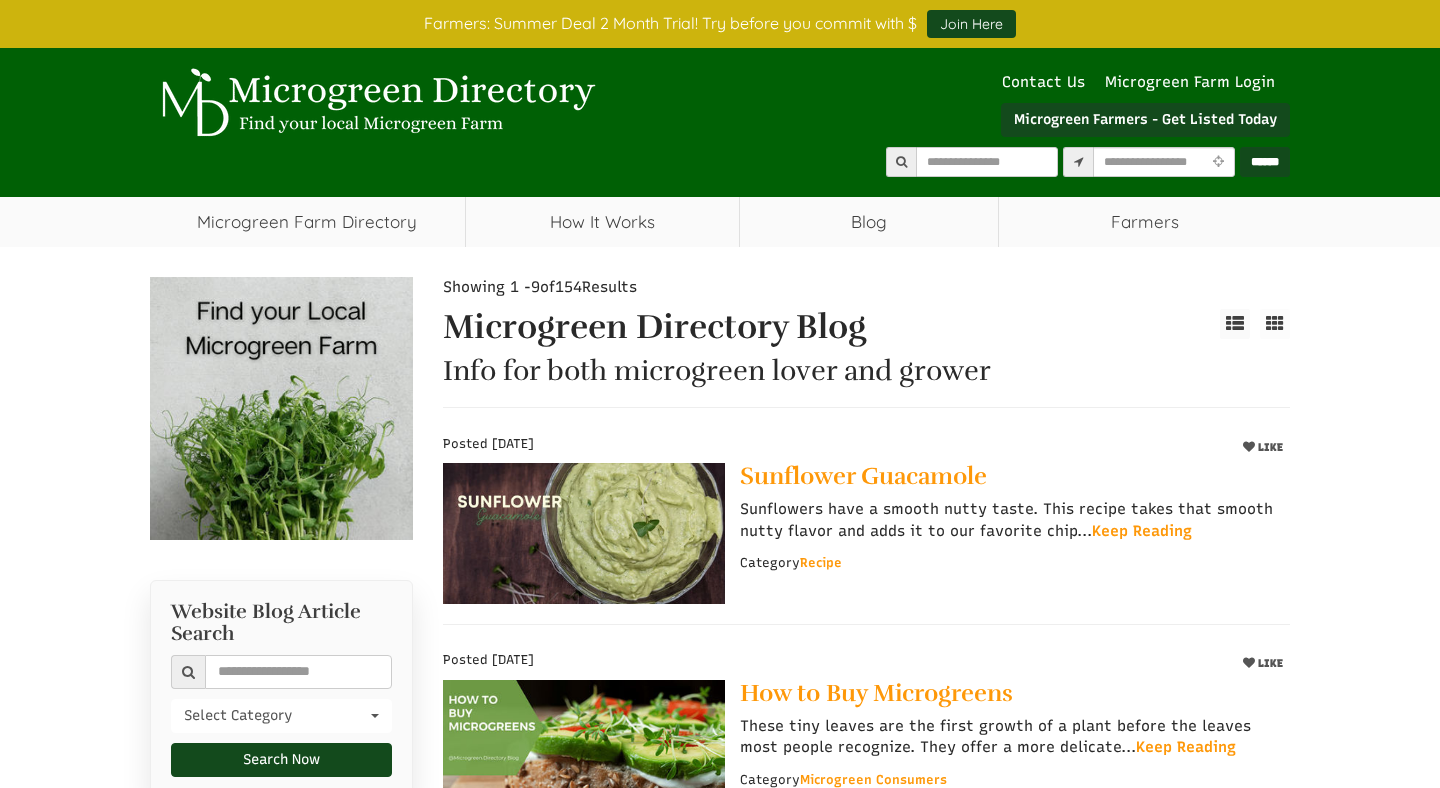 select 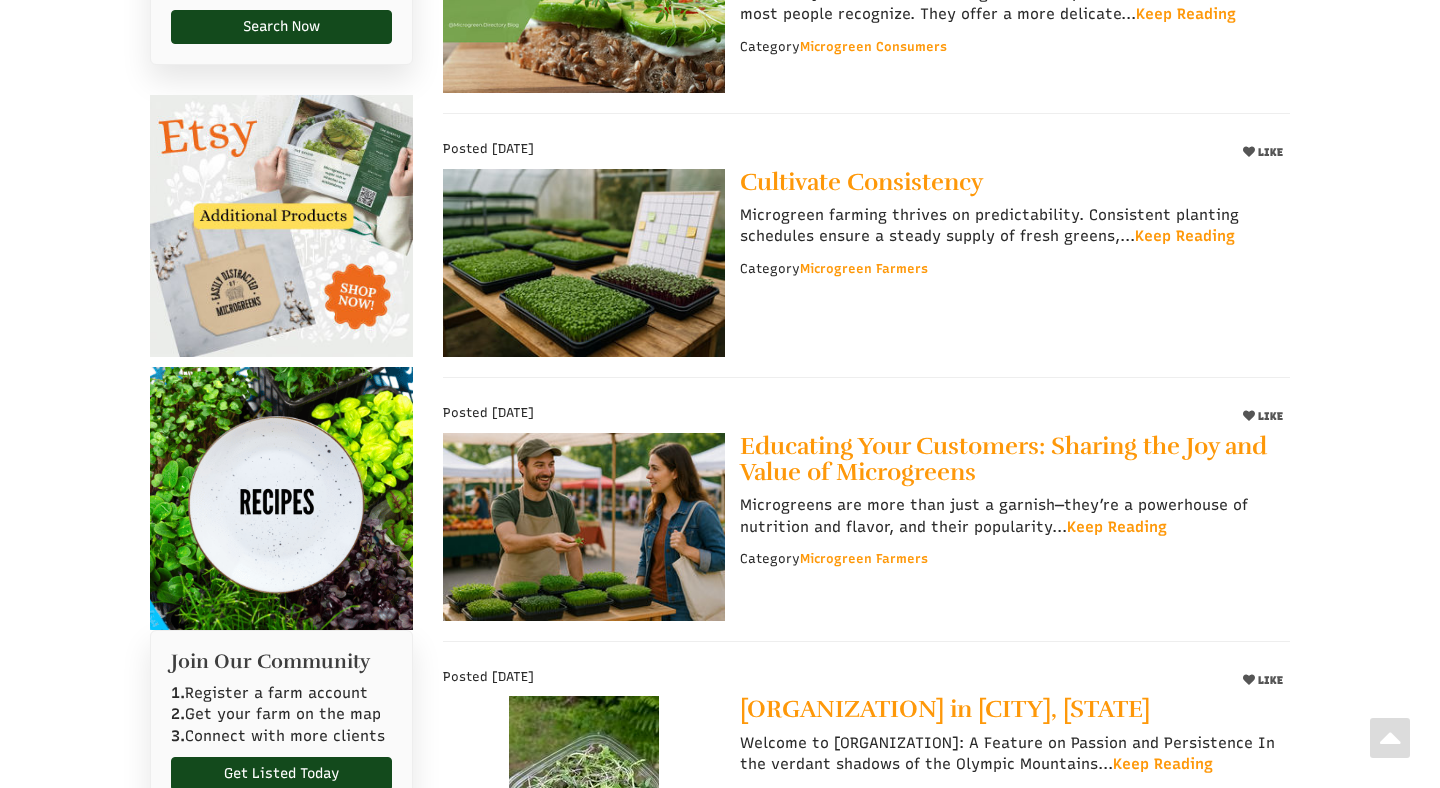 scroll, scrollTop: 742, scrollLeft: 0, axis: vertical 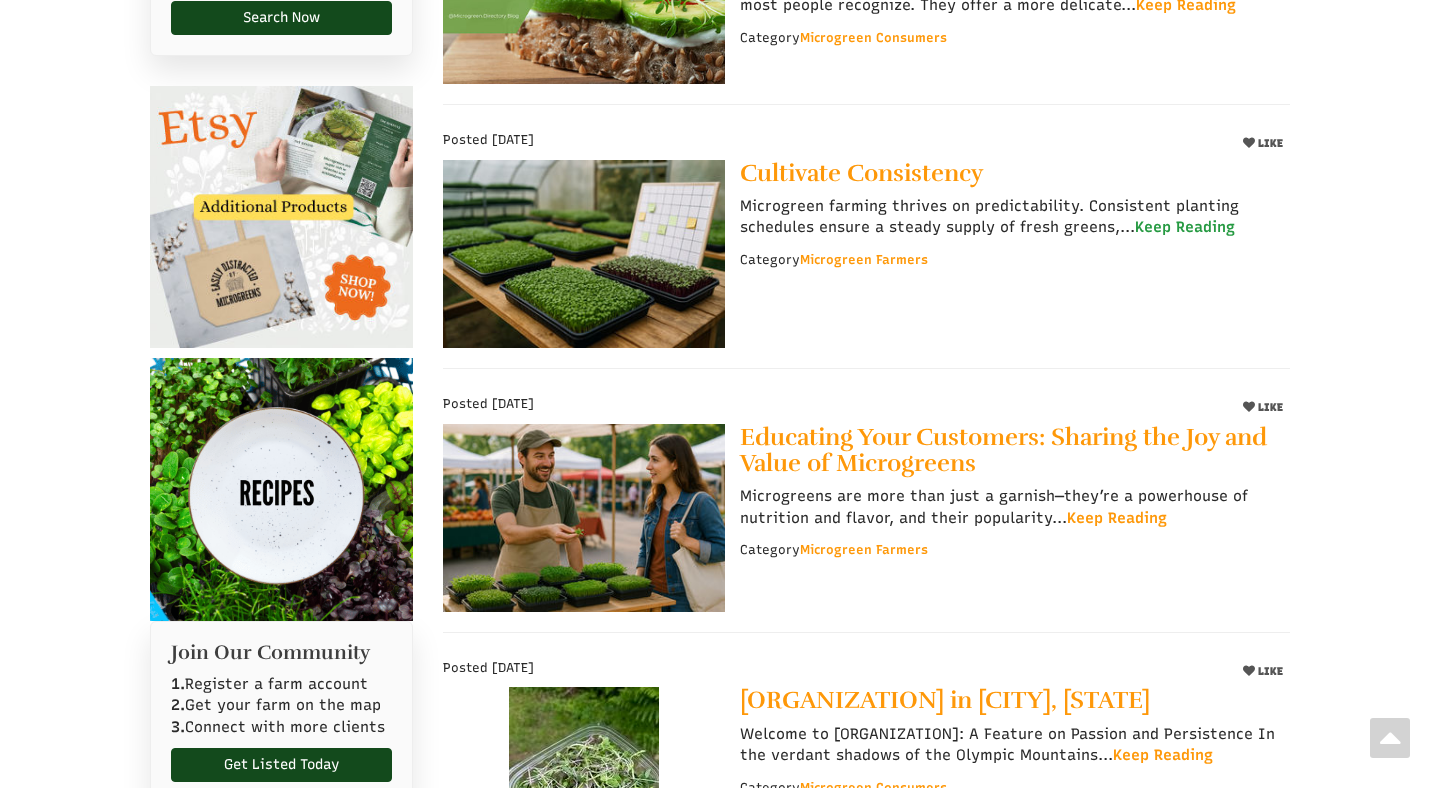 click on "Keep Reading" at bounding box center (1185, 227) 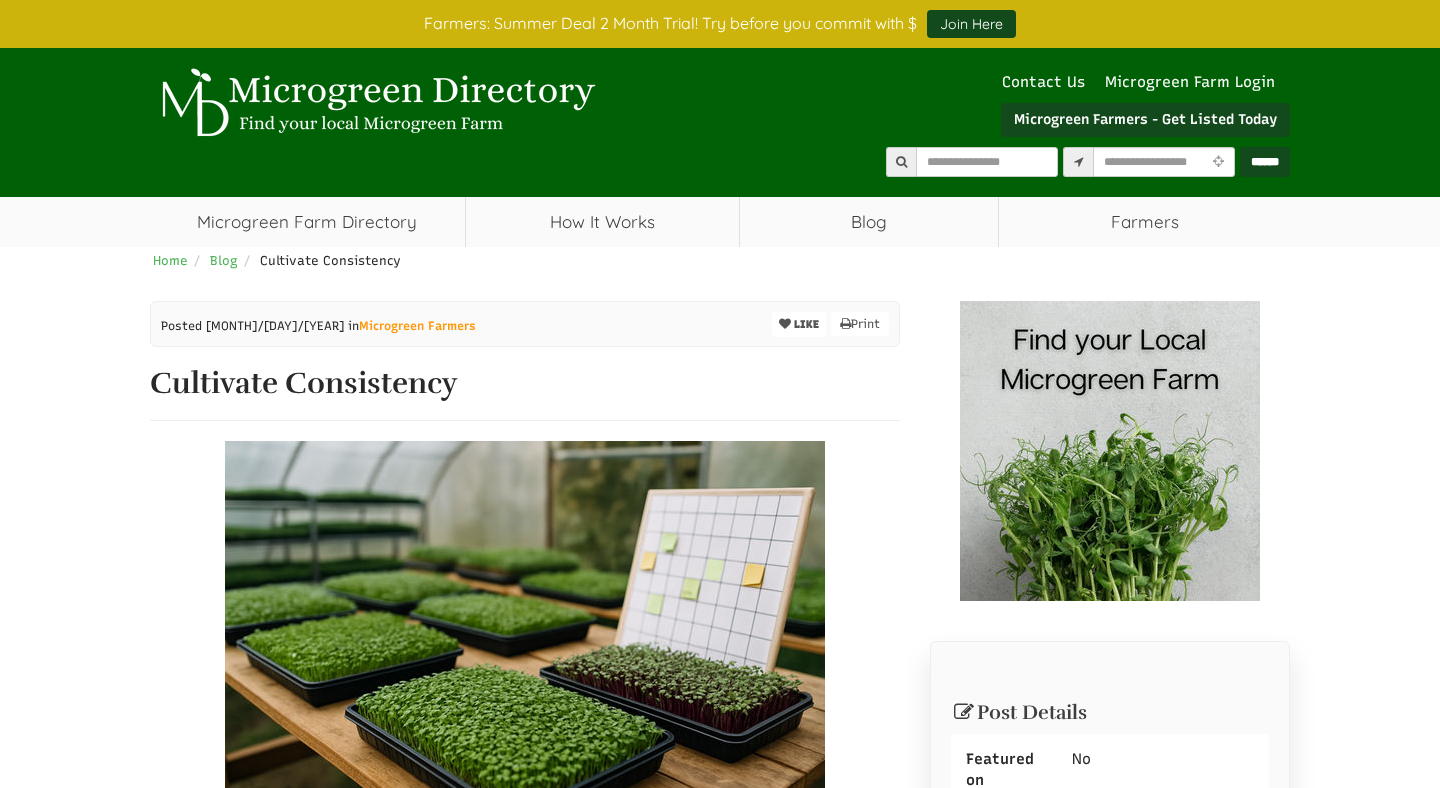 scroll, scrollTop: 49, scrollLeft: 0, axis: vertical 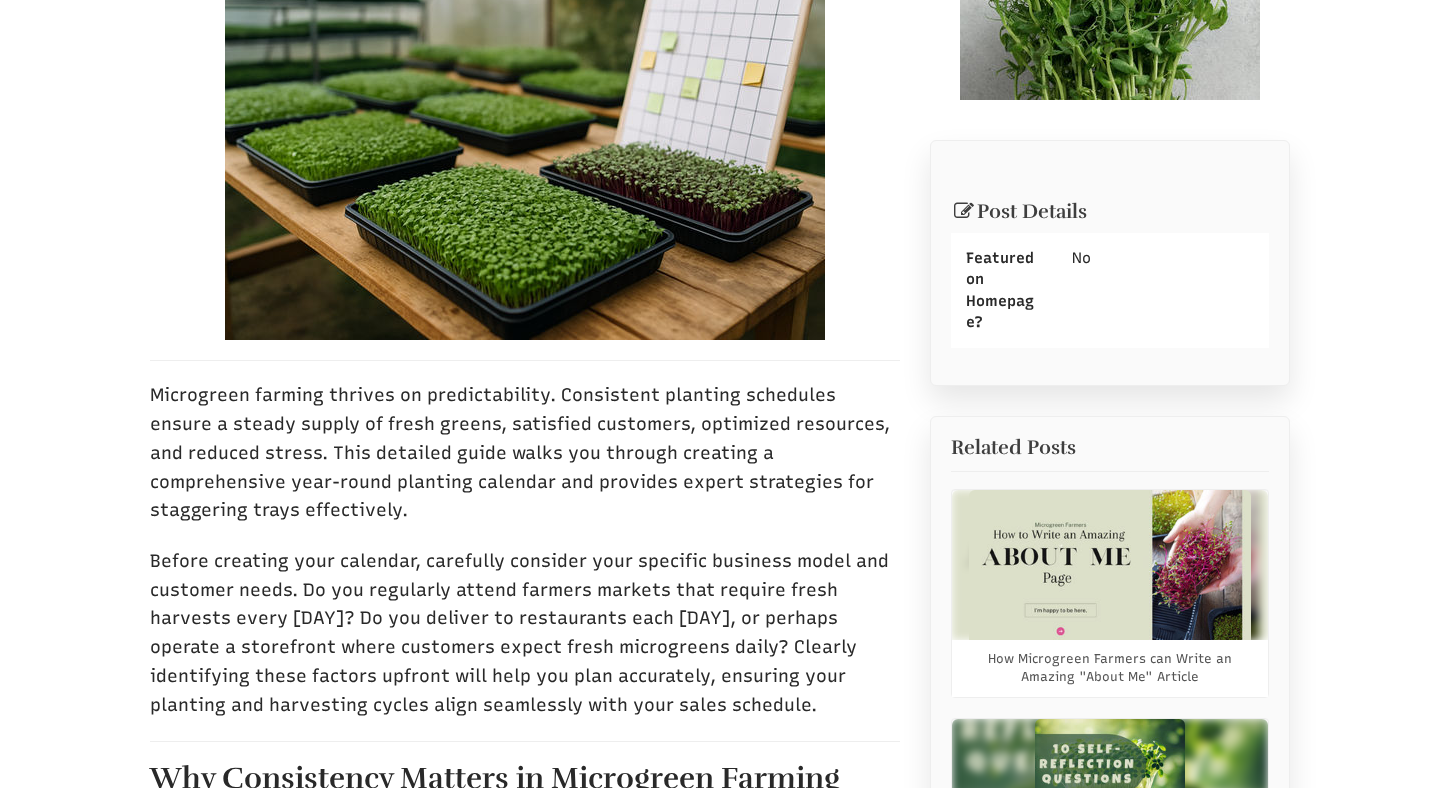 select 